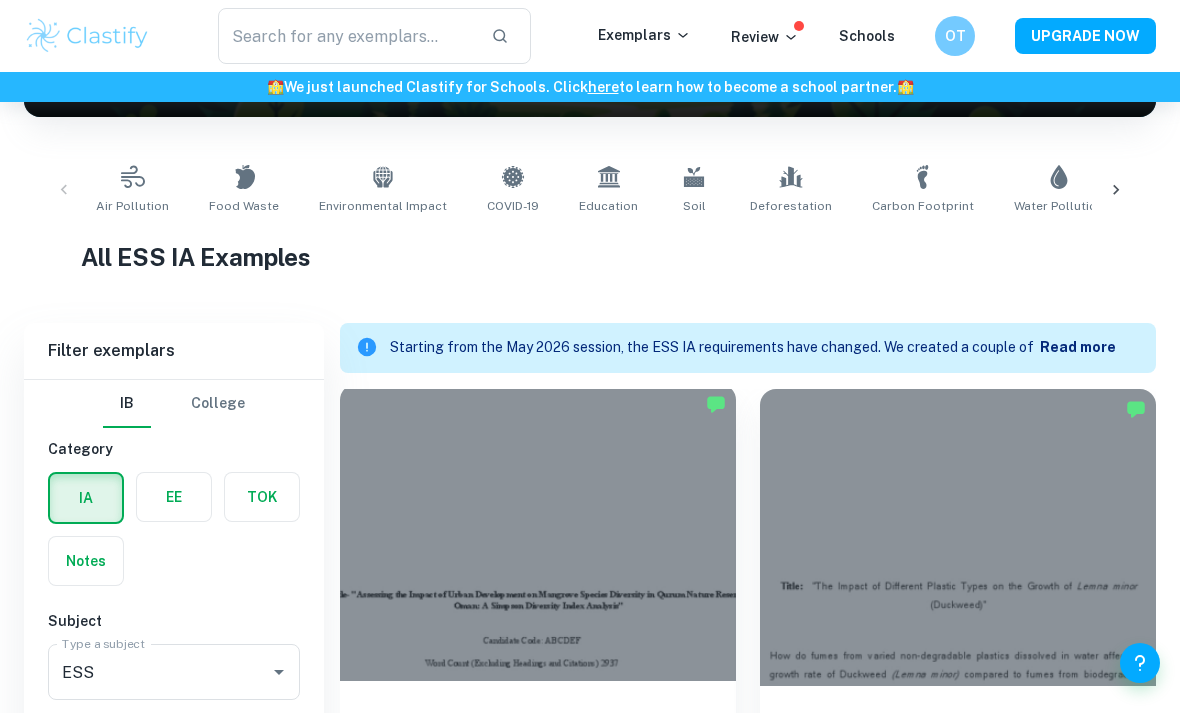 scroll, scrollTop: 571, scrollLeft: 0, axis: vertical 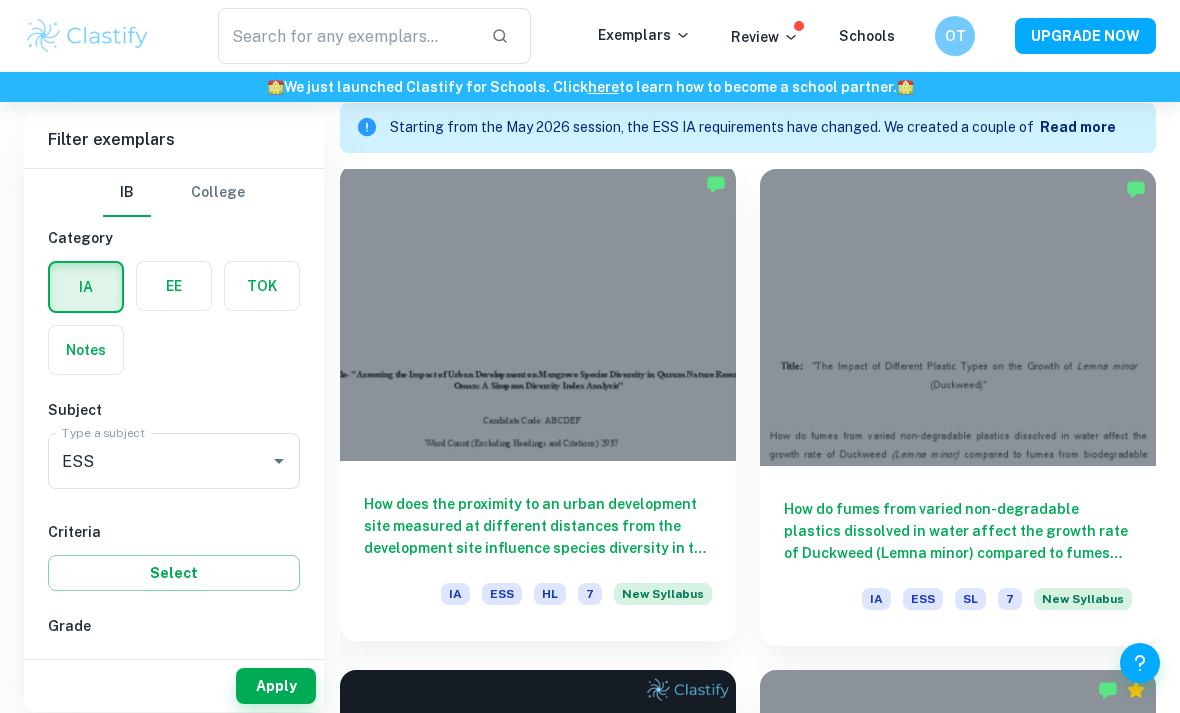 click on "How does the proximity to an urban development site measured at different distances from the development site influence species diversity in the mangrove ecosystem of Qurum Nature Reserve in Oman, as assessed by the Simpson Diversity Index (SDI)?" at bounding box center [538, 526] 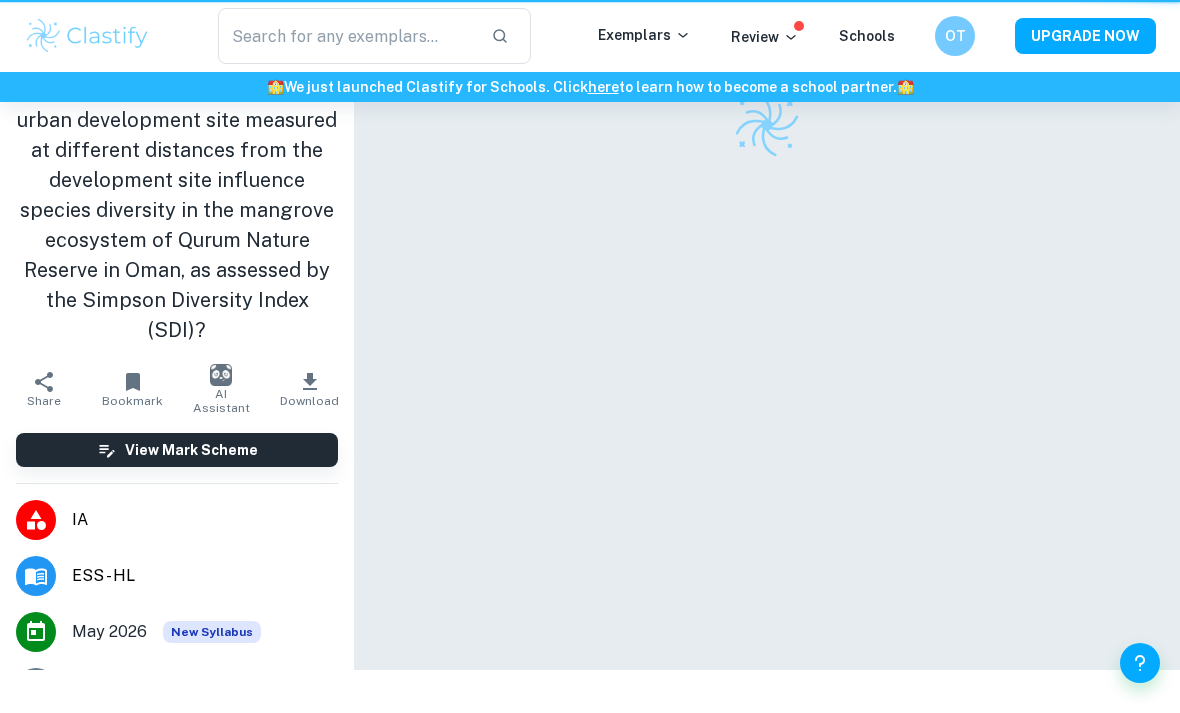 scroll, scrollTop: 0, scrollLeft: 0, axis: both 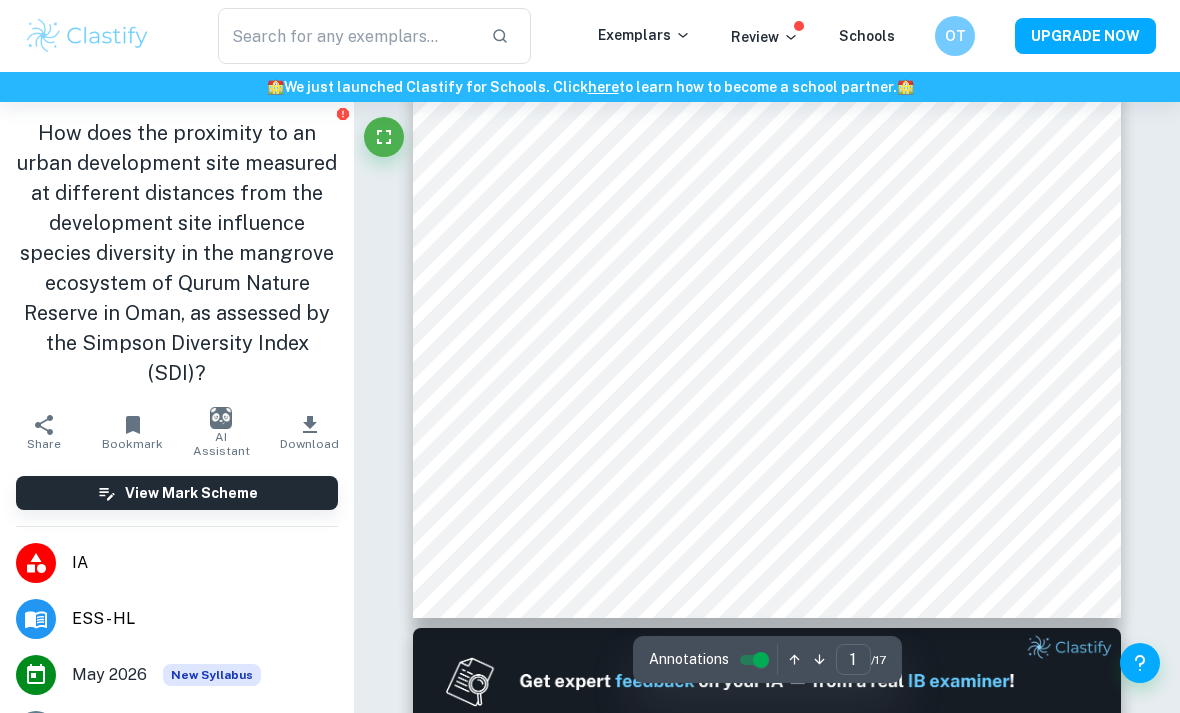 type on "2" 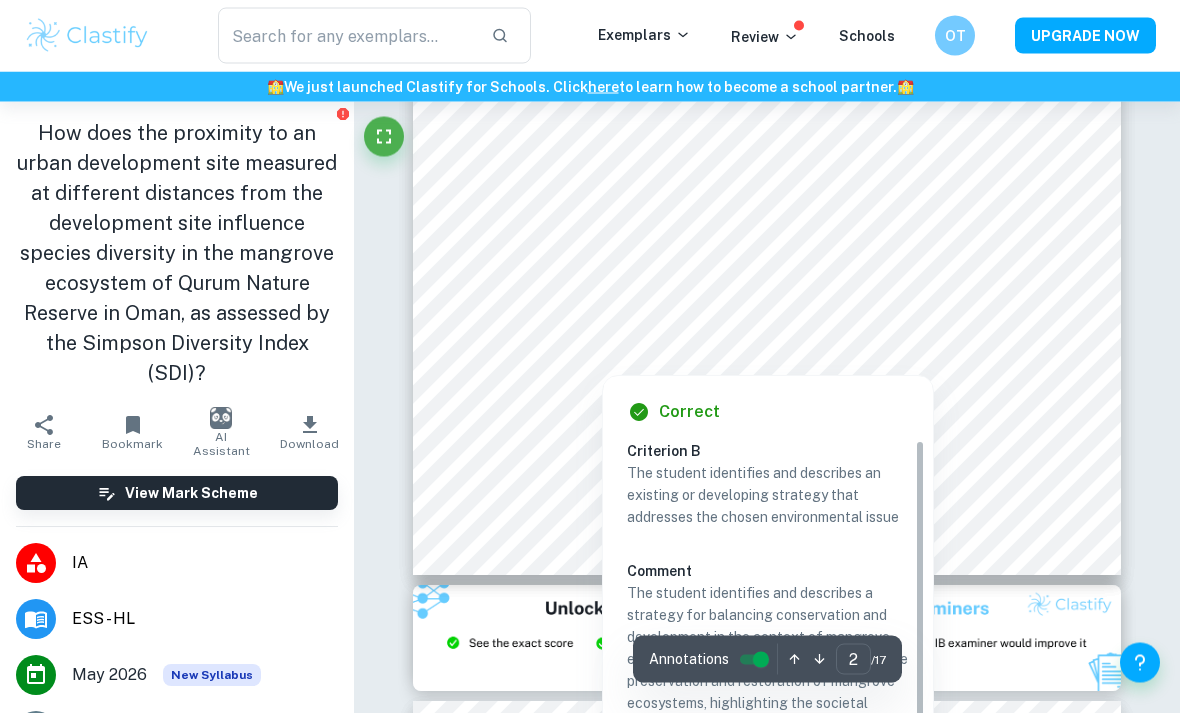 scroll, scrollTop: 1505, scrollLeft: 0, axis: vertical 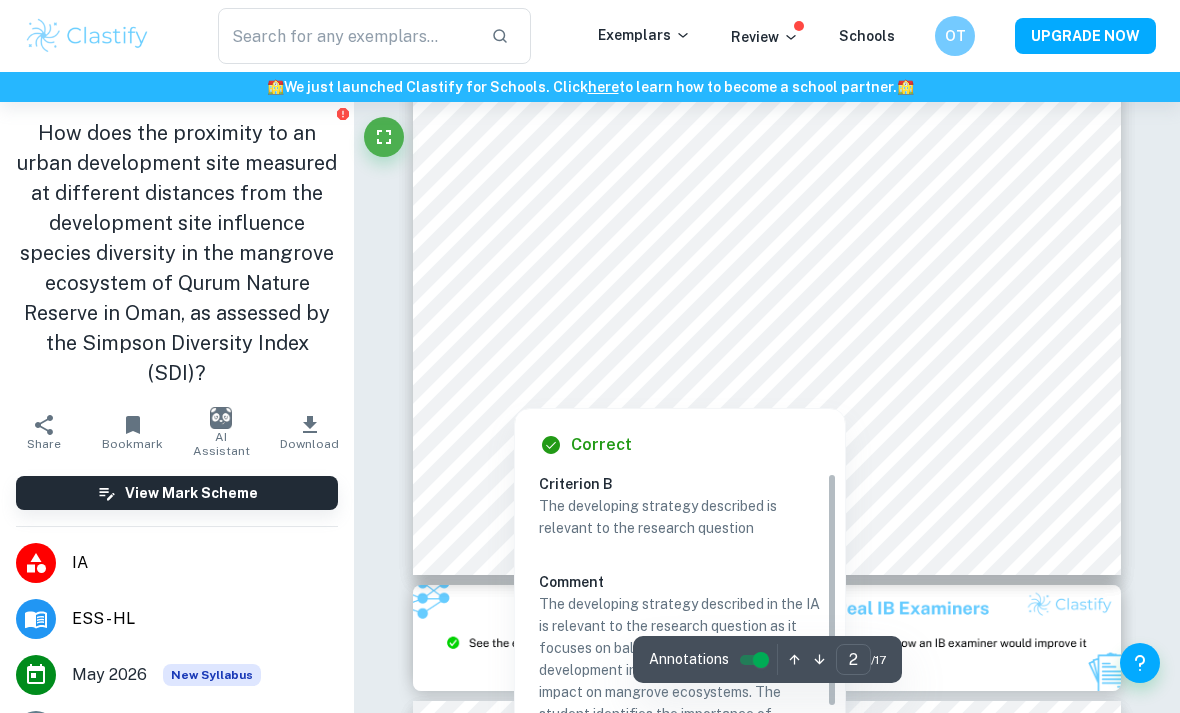click at bounding box center [915, 364] 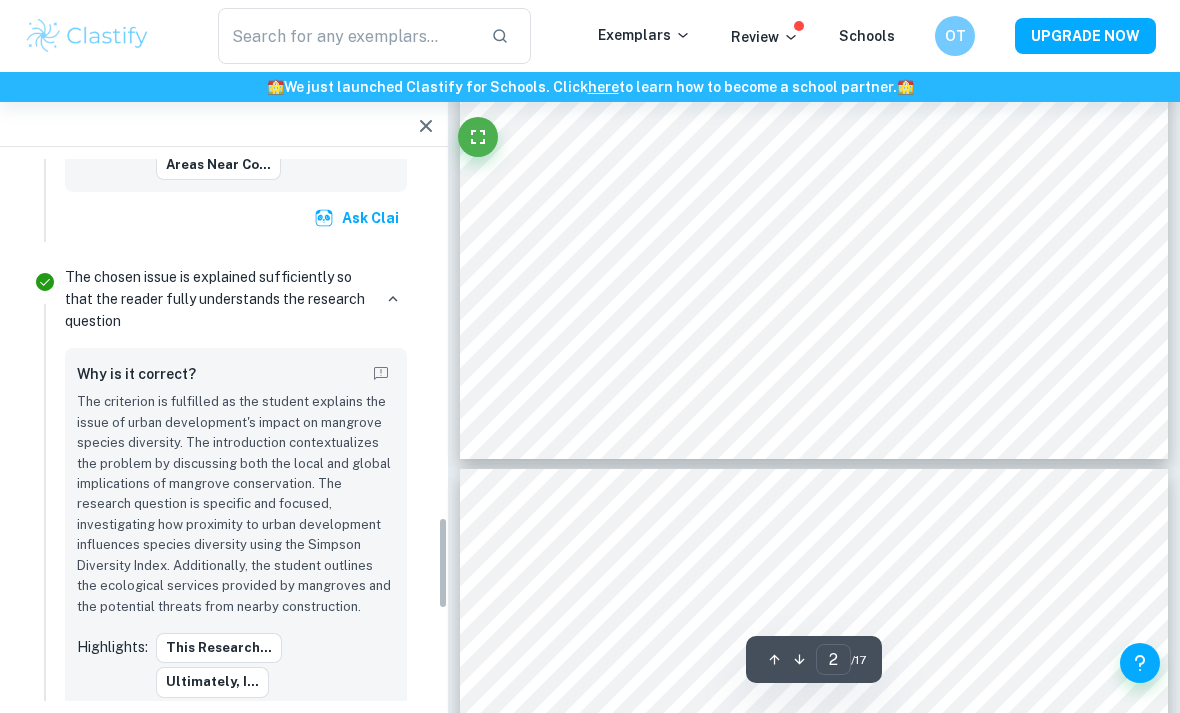 scroll, scrollTop: 2360, scrollLeft: 0, axis: vertical 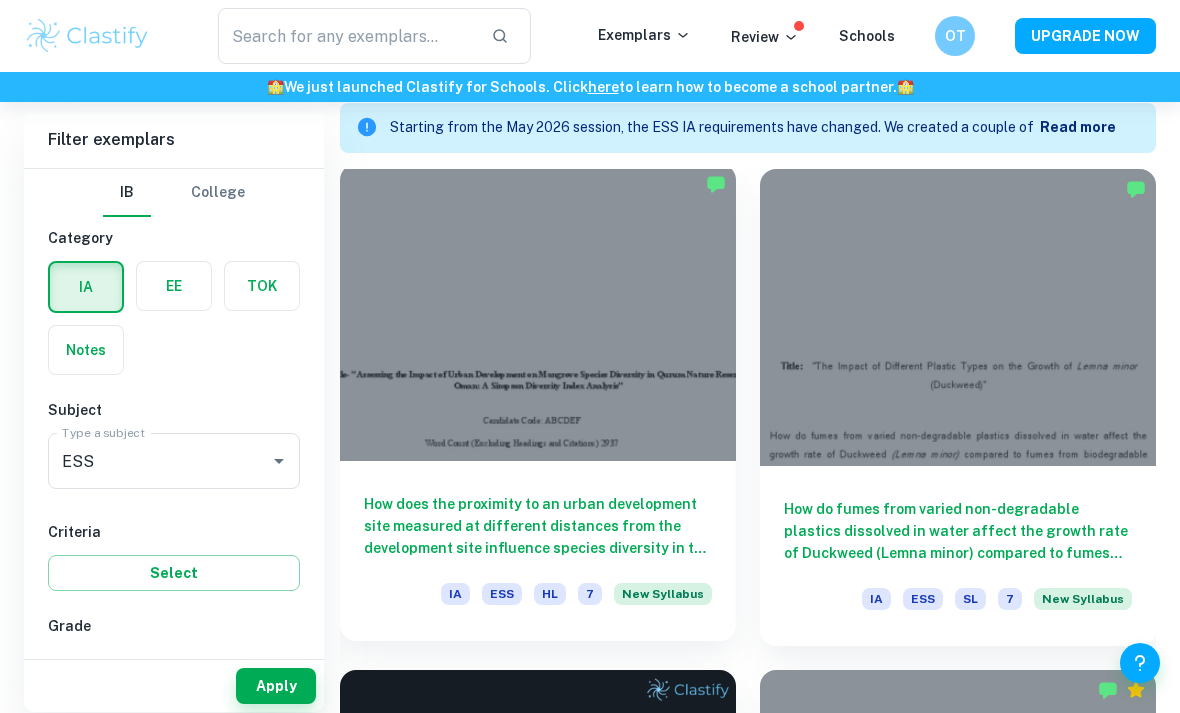 click on "How does the proximity to an urban development site measured at different distances from the development site influence species diversity in the mangrove ecosystem of Qurum Nature Reserve in Oman, as assessed by the Simpson Diversity Index (SDI)? IA ESS HL 7 New Syllabus" at bounding box center [538, 551] 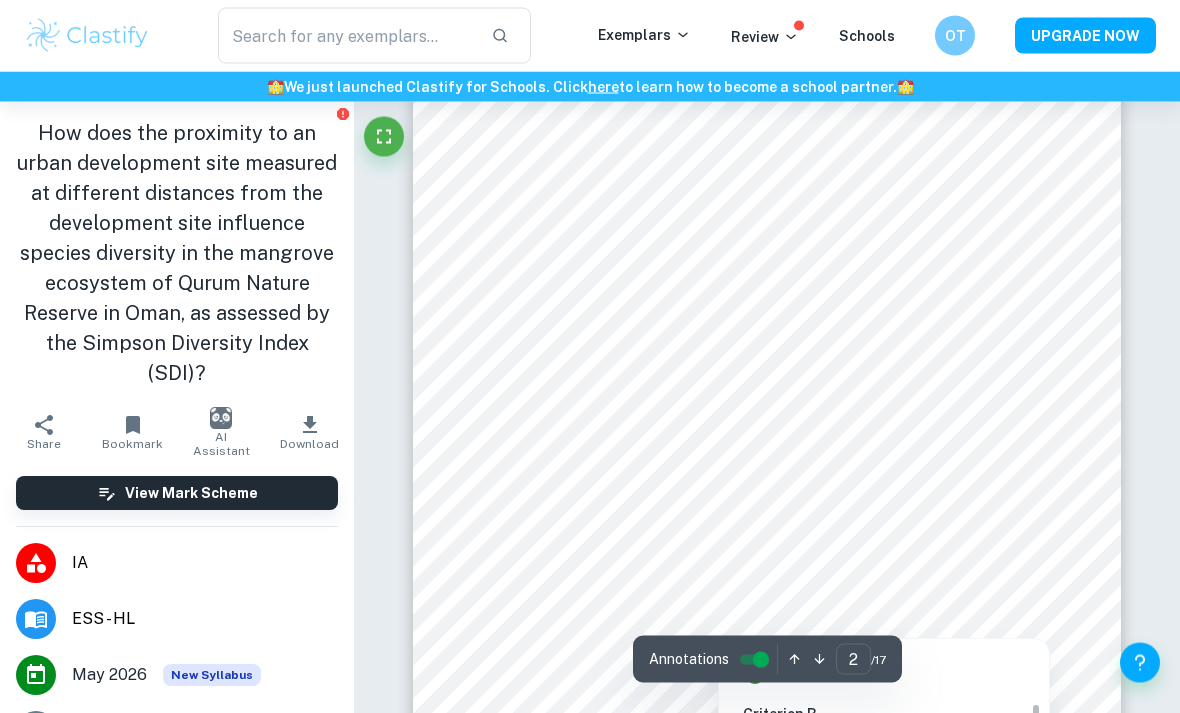 scroll, scrollTop: 1309, scrollLeft: 0, axis: vertical 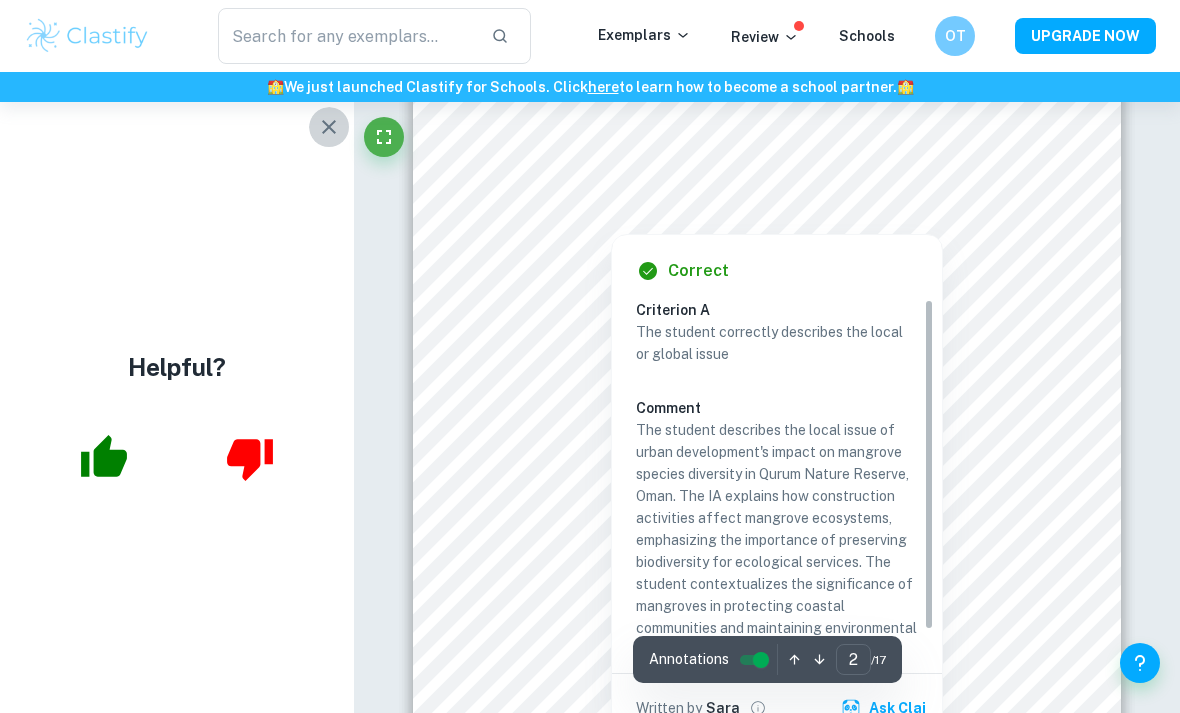 click 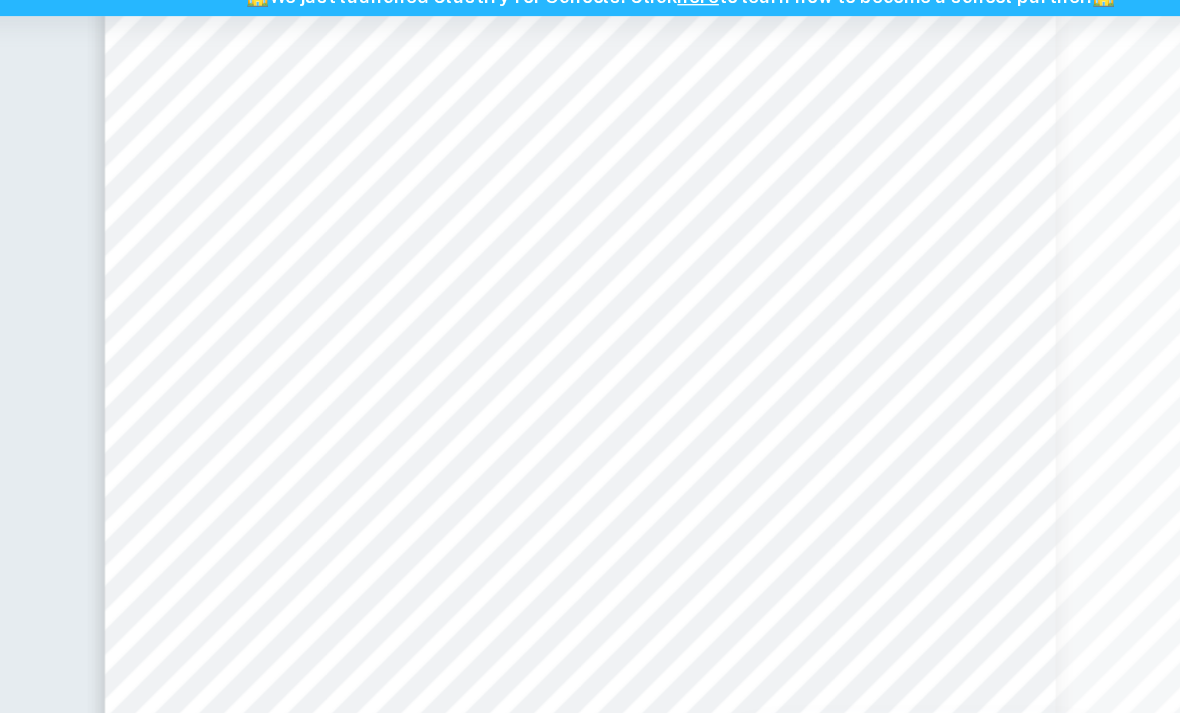 scroll, scrollTop: 1478, scrollLeft: 0, axis: vertical 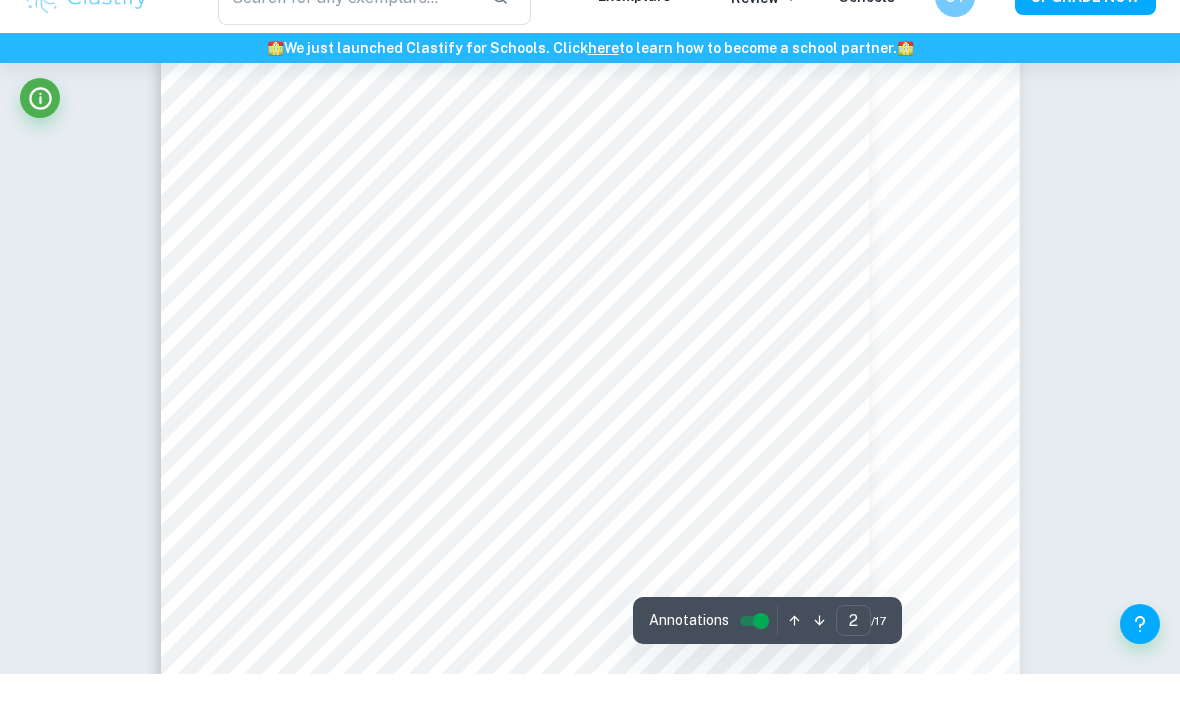 click on "Correct Other requirements Comment Unlock access to all examiner comments with Clastify Premium Upgrade Now Correct Other requirements Comment Unlock access to all examiner comments with Clastify Premium Upgrade Now Correct Other requirements Comment Unlock access to all examiner comments with Clastify Premium Upgrade Now Correct Criterion A The student correctly describes the local or global issue Comment The student describes the local issue of urban development's impact on mangrove species diversity in Qurum Nature Reserve, Oman. The IA explains how construction activities affect mangrove ecosystems, emphasizing the importance of preserving biodiversity for ecological services. The student contextualizes the significance of mangroves in protecting coastal communities and maintaining environmental balance. Written by [NAME] Clai Correct Criterion A The chosen issue is explained sufficiently so that the reader fully understands the research question Comment Written by [NAME] Clai Correct [NAME]" at bounding box center (590, 8306) 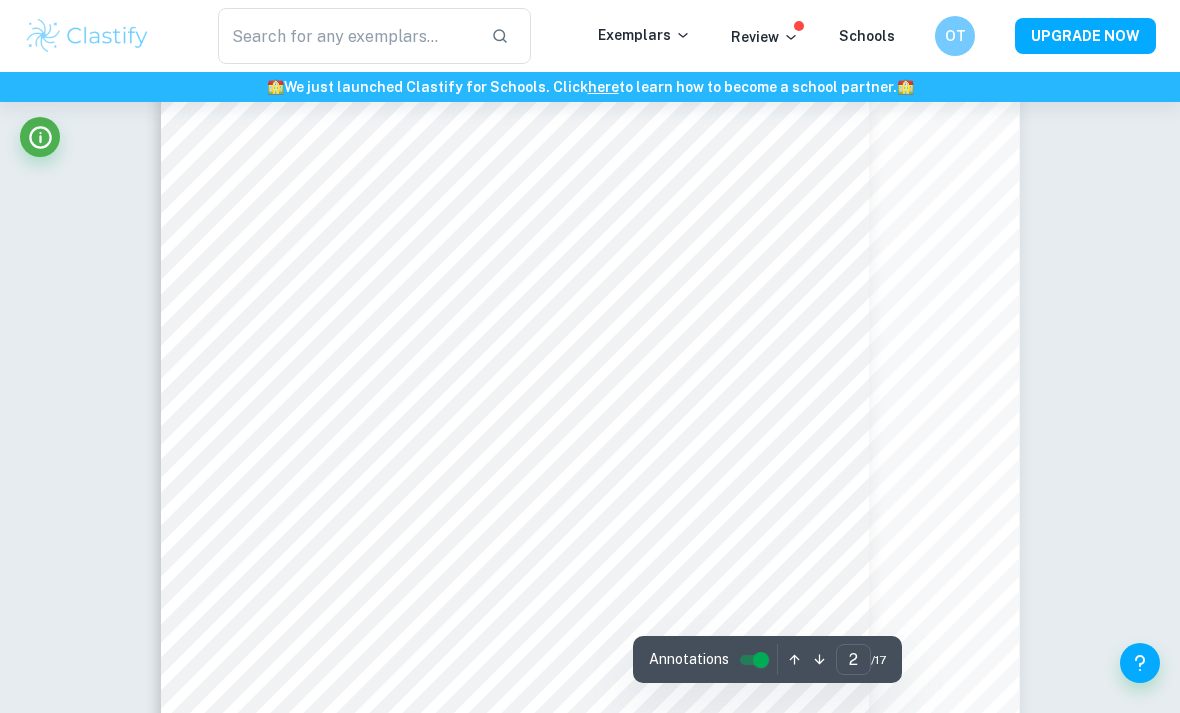 click on "Correct Other requirements Comment Unlock access to all examiner comments with Clastify Premium Upgrade Now Correct Other requirements Comment Unlock access to all examiner comments with Clastify Premium Upgrade Now Correct Other requirements Comment Unlock access to all examiner comments with Clastify Premium Upgrade Now Correct Criterion A The student correctly describes the local or global issue Comment The student describes the local issue of urban development's impact on mangrove species diversity in Qurum Nature Reserve, Oman. The IA explains how construction activities affect mangrove ecosystems, emphasizing the importance of preserving biodiversity for ecological services. The student contextualizes the significance of mangroves in protecting coastal communities and maintaining environmental balance. Written by [NAME] Clai Correct Criterion A The chosen issue is explained sufficiently so that the reader fully understands the research question Comment Written by [NAME] Clai Correct [NAME]" at bounding box center (590, 8267) 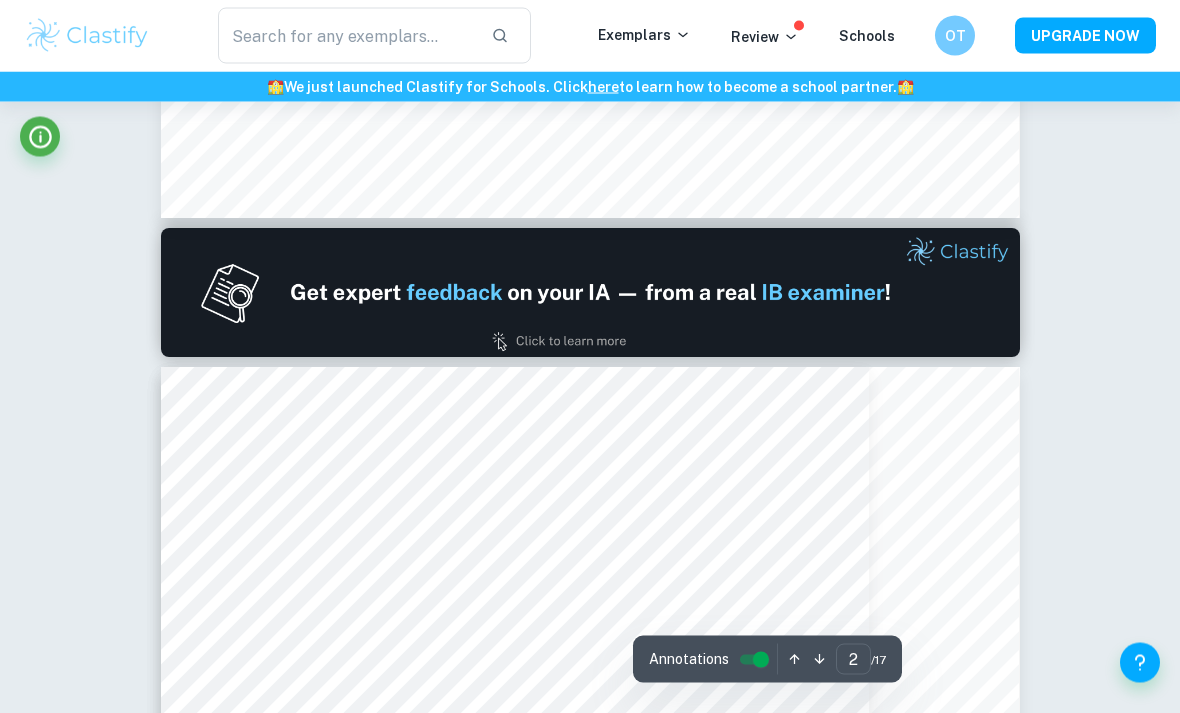 type on "1" 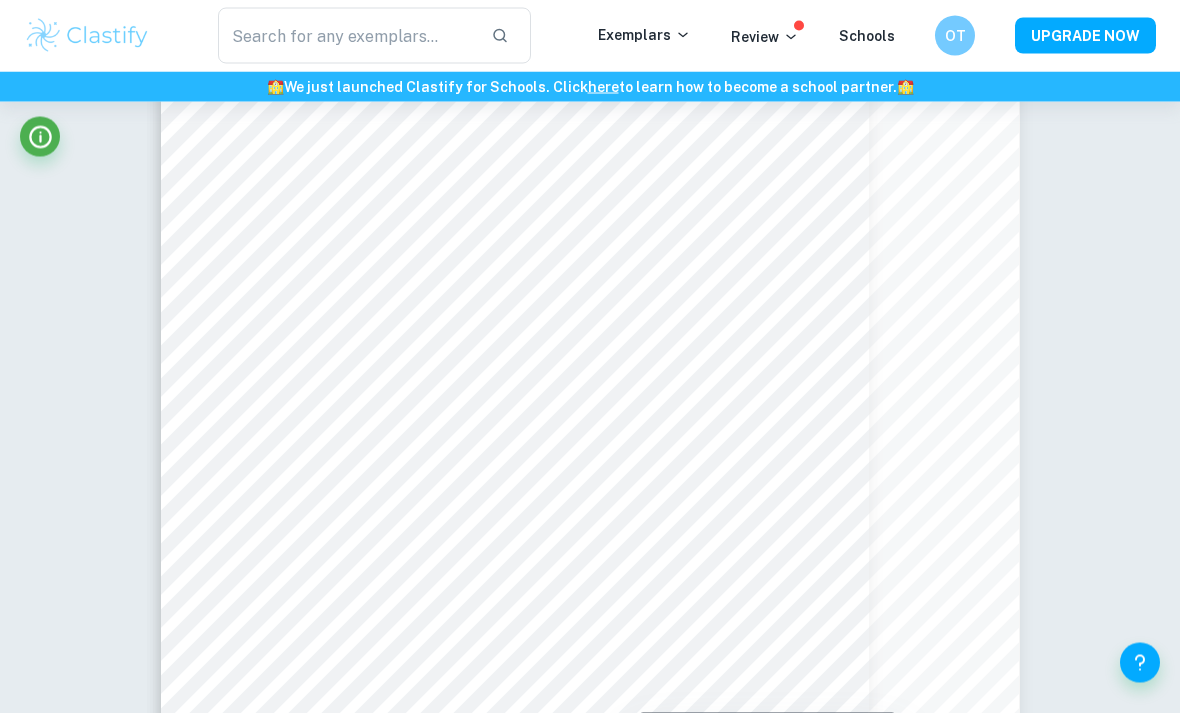scroll, scrollTop: 74, scrollLeft: 0, axis: vertical 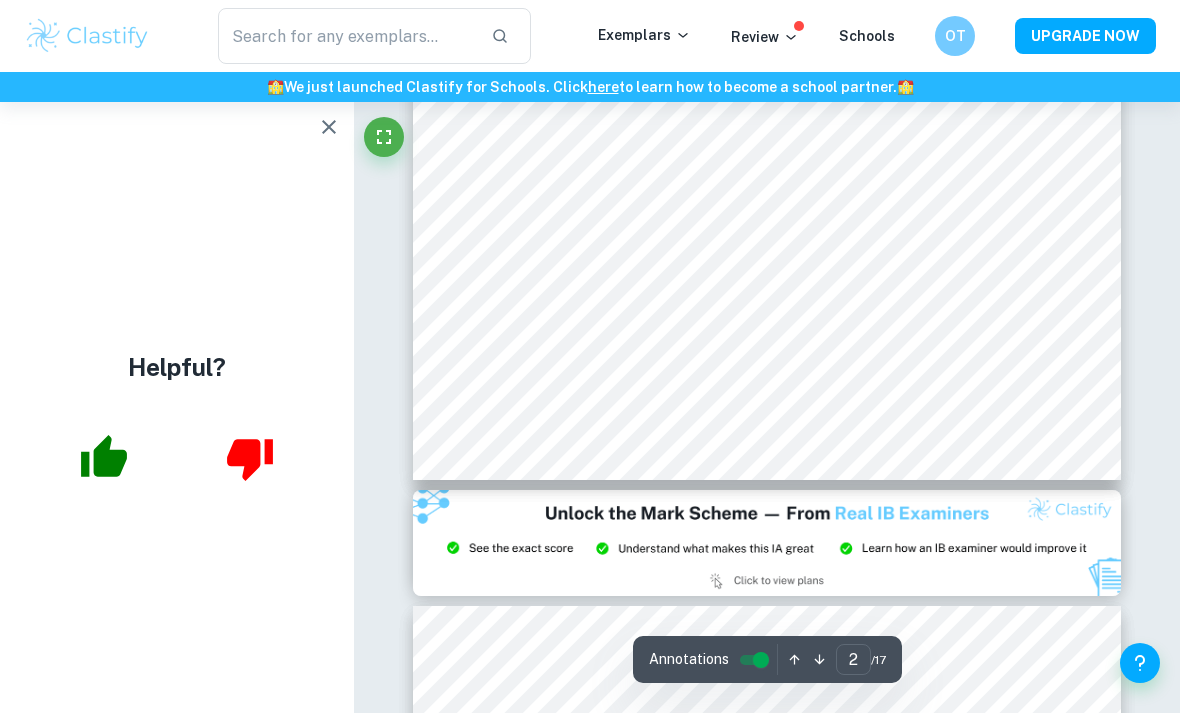 click 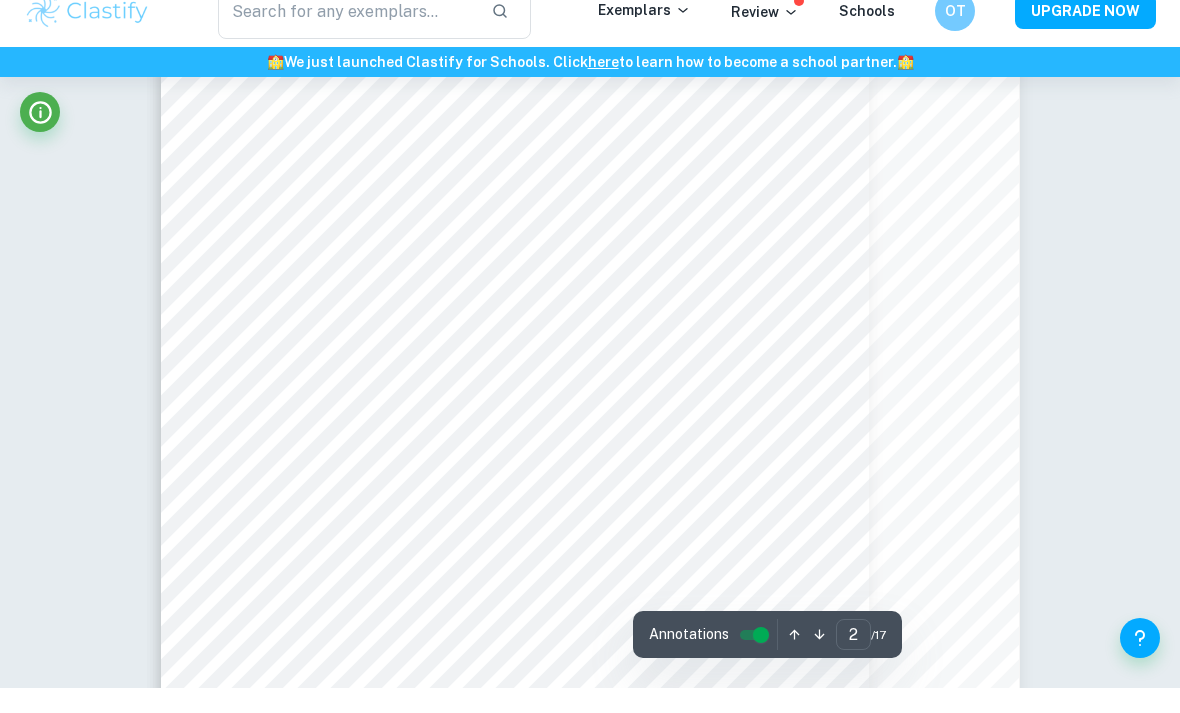 scroll, scrollTop: 1548, scrollLeft: 0, axis: vertical 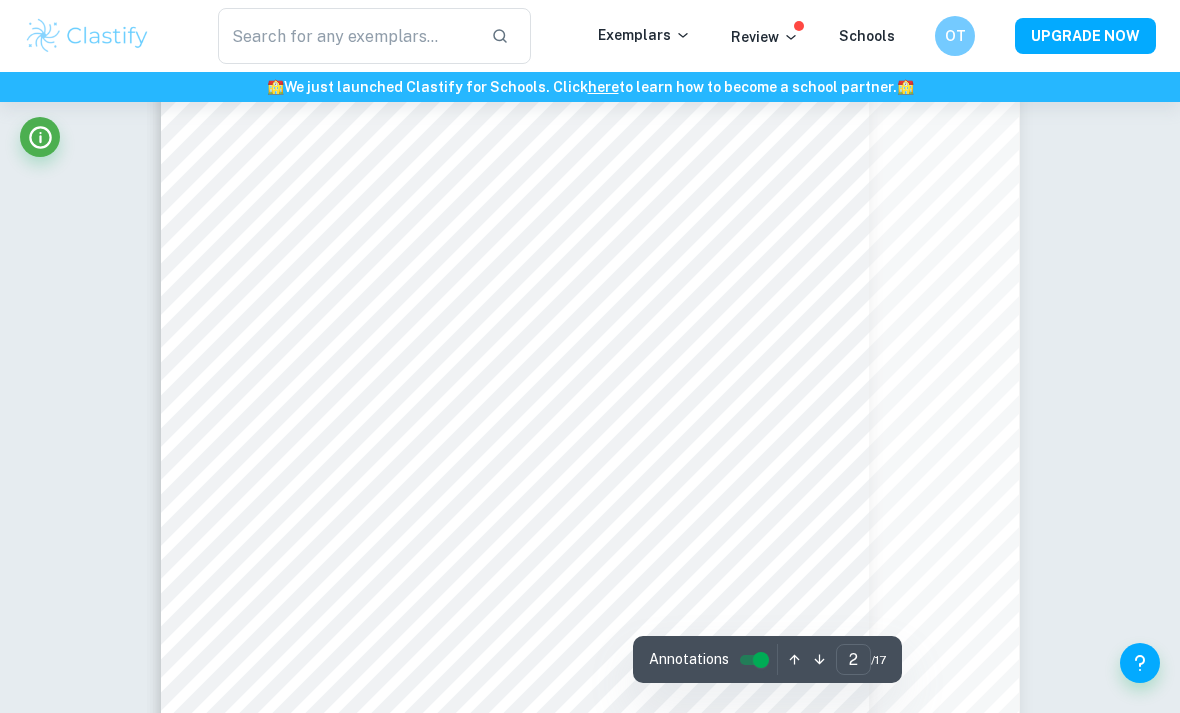 click on "Correct Other requirements Comment Unlock access to all examiner comments with Clastify Premium Upgrade Now Correct Other requirements Comment Unlock access to all examiner comments with Clastify Premium Upgrade Now Correct Other requirements Comment Unlock access to all examiner comments with Clastify Premium Upgrade Now Correct Criterion A The student correctly describes the local or global issue Comment The student describes the local issue of urban development's impact on mangrove species diversity in Qurum Nature Reserve, Oman. The IA explains how construction activities affect mangrove ecosystems, emphasizing the importance of preserving biodiversity for ecological services. The student contextualizes the significance of mangroves in protecting coastal communities and maintaining environmental balance. Written by [NAME] Clai Correct Criterion A The chosen issue is explained sufficiently so that the reader fully understands the research question Comment Written by [NAME] Clai Correct [NAME]" at bounding box center [590, 8236] 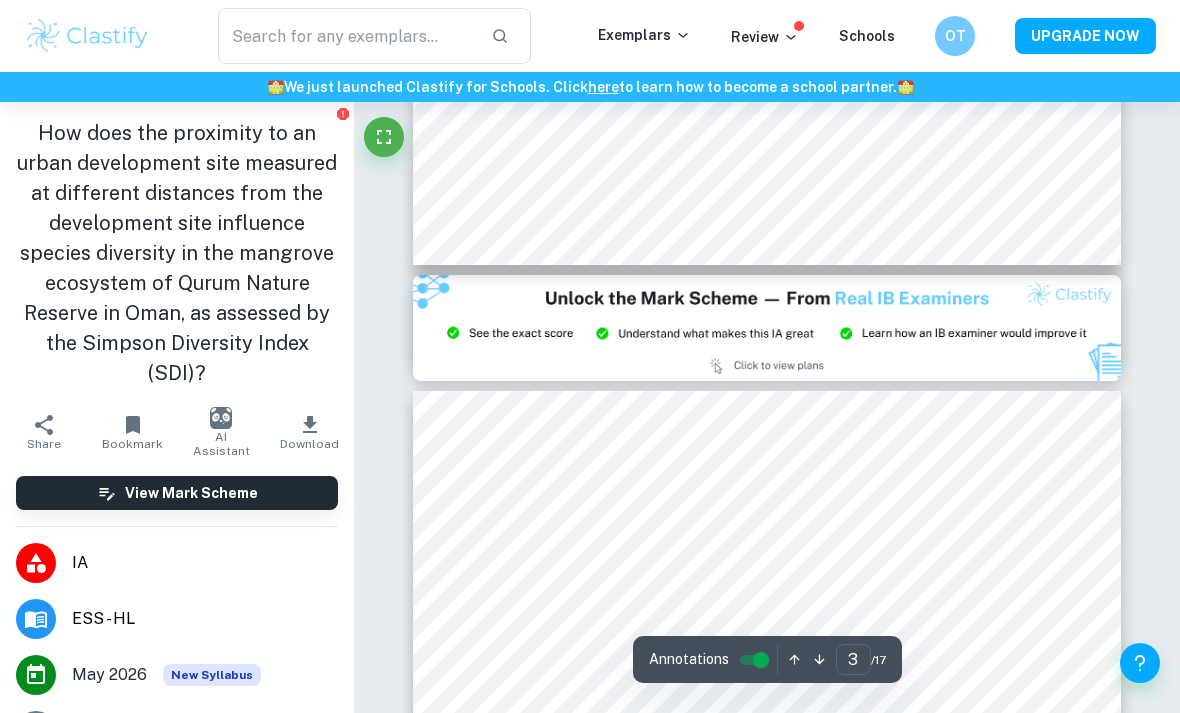 type on "2" 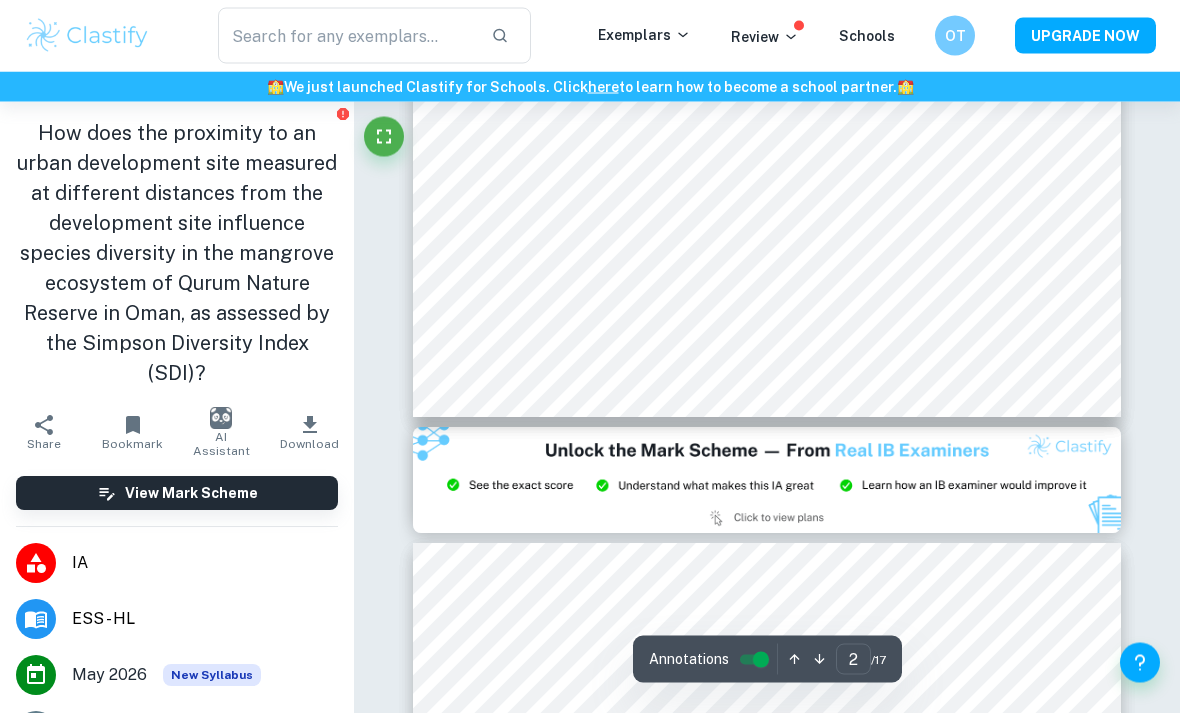 scroll, scrollTop: 1643, scrollLeft: 0, axis: vertical 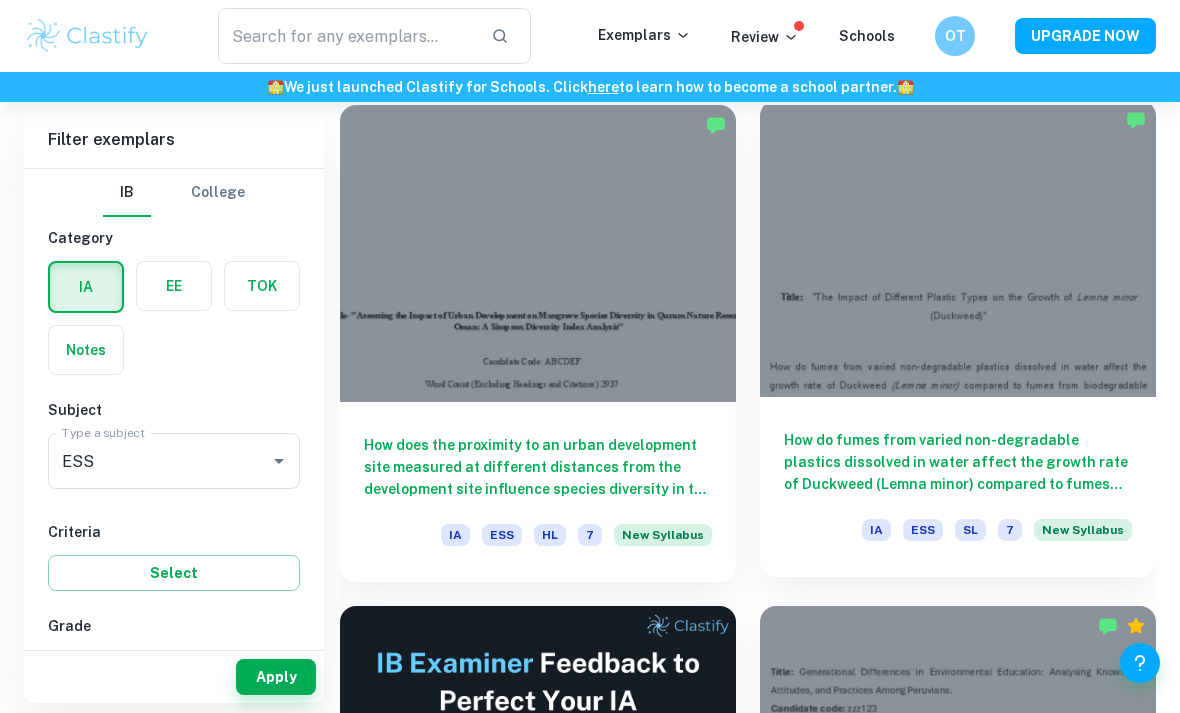 click on "How do fumes from varied non-degradable plastics dissolved in water affect the growth rate of Duckweed (Lemna minor) compared to fumes from biodegradable  plastics?" at bounding box center (958, 462) 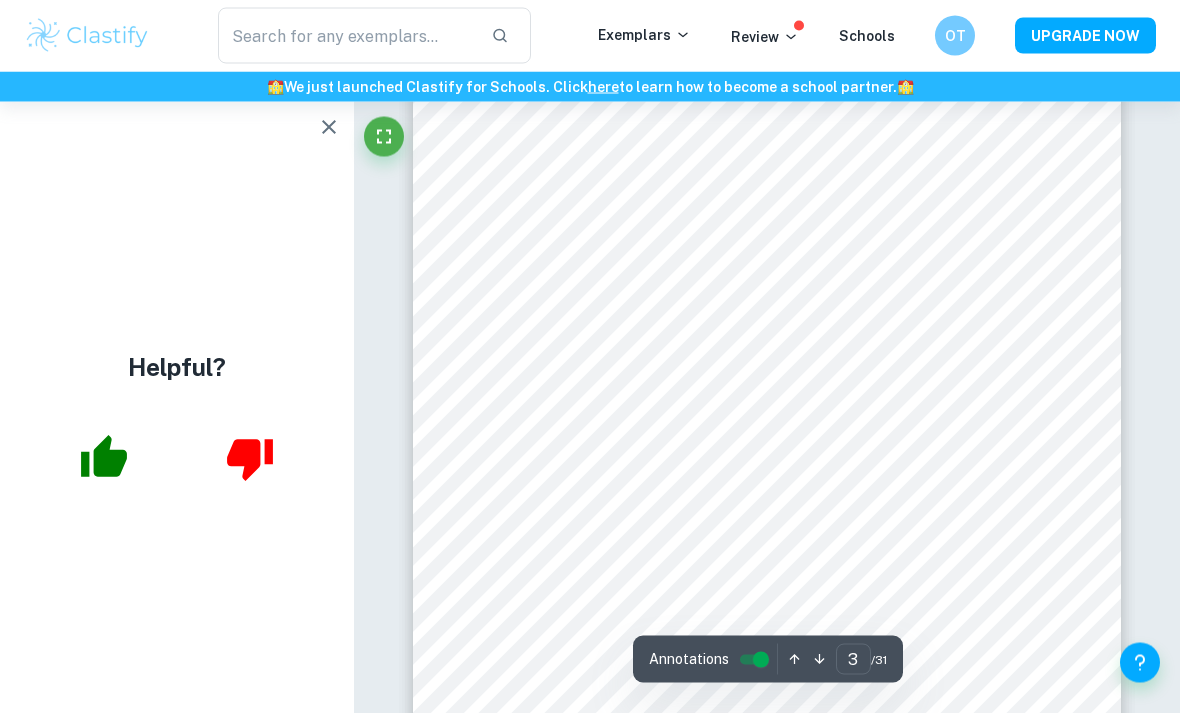 scroll, scrollTop: 2385, scrollLeft: 0, axis: vertical 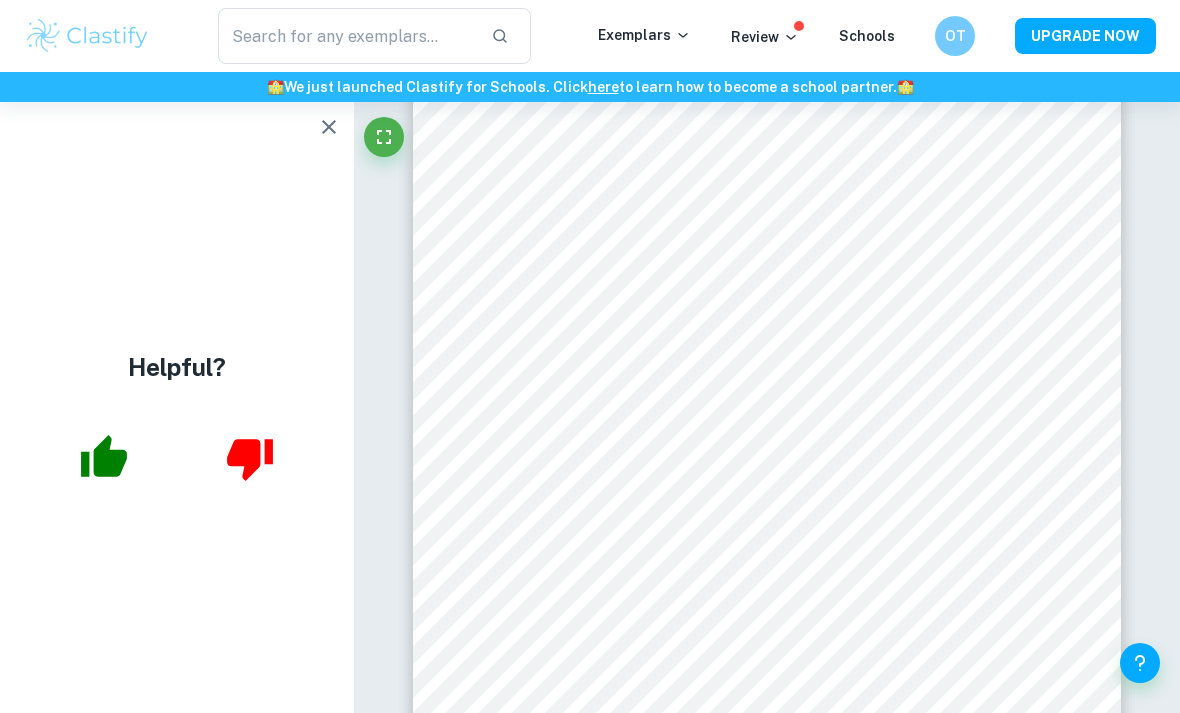 click 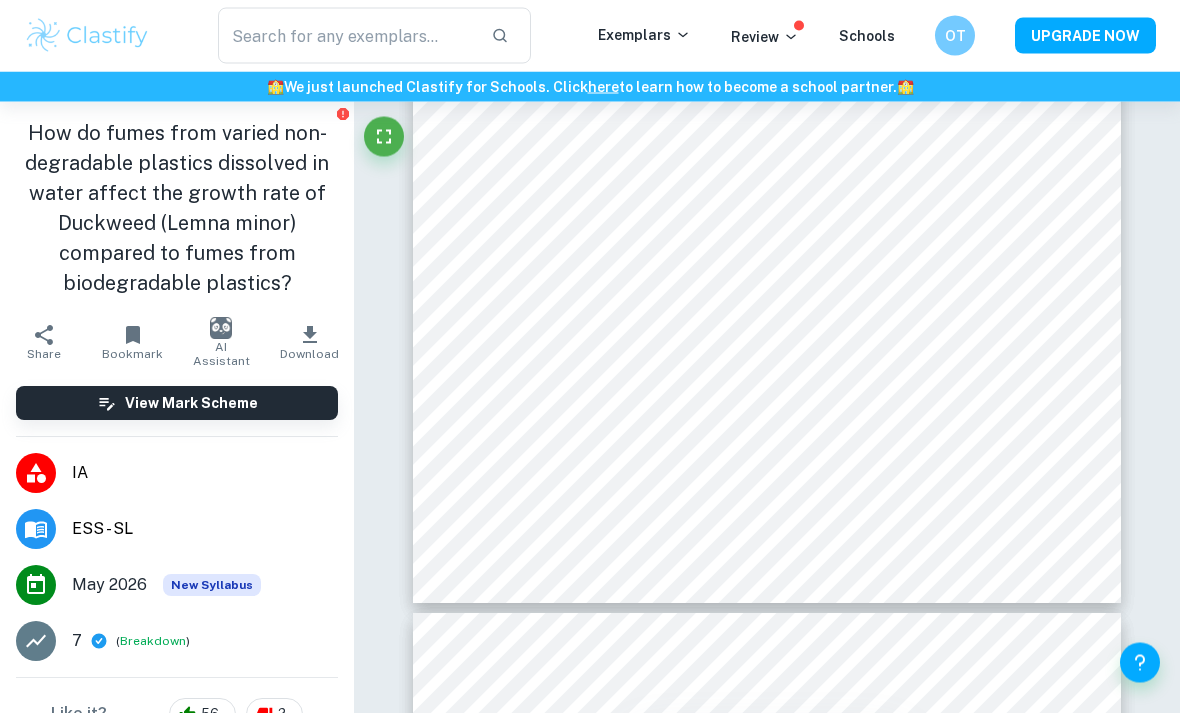 scroll, scrollTop: 2519, scrollLeft: 0, axis: vertical 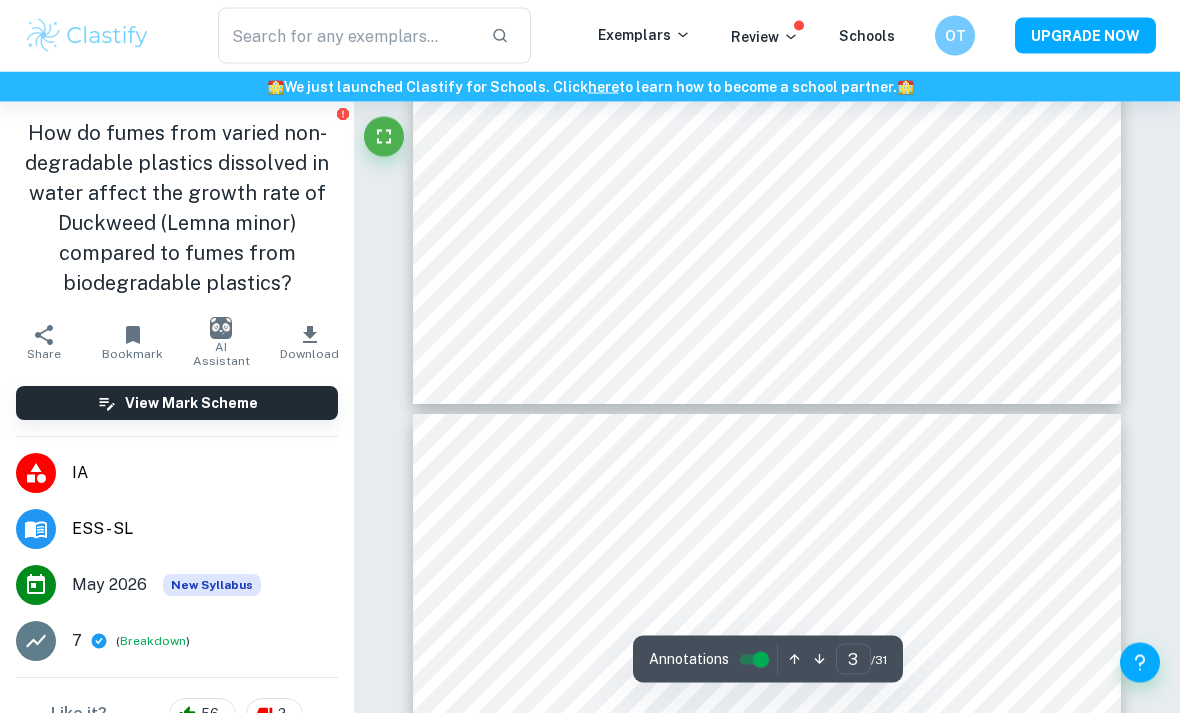 type on "4" 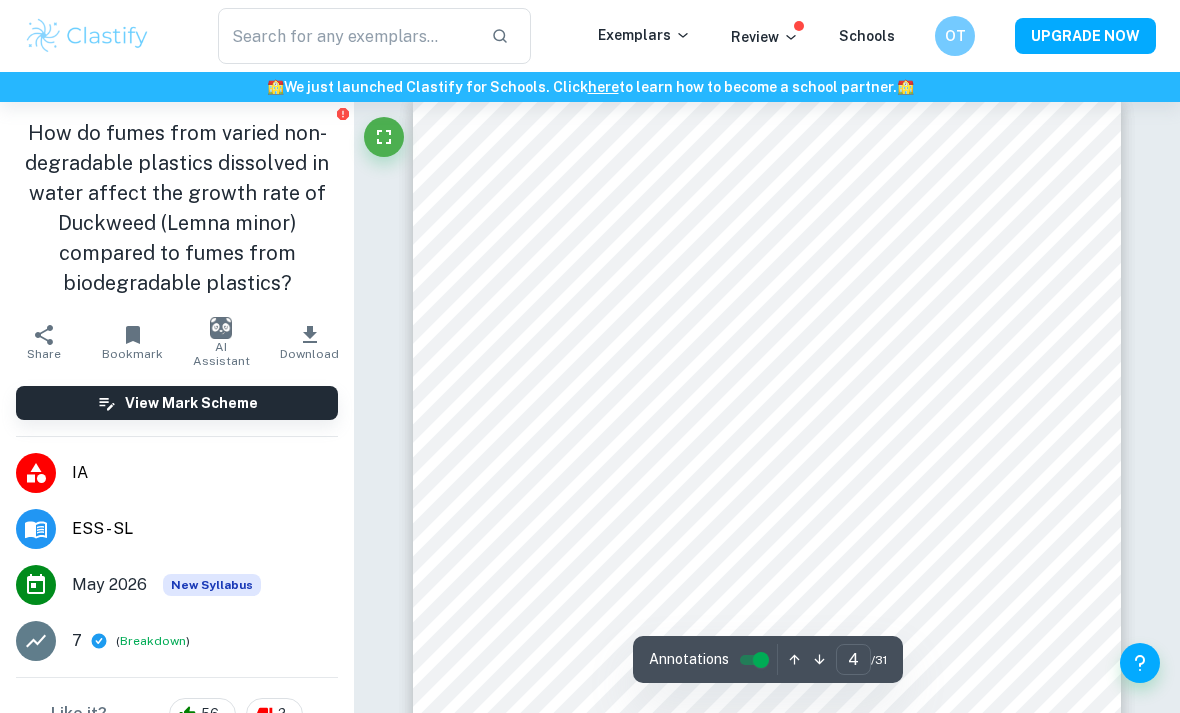 scroll, scrollTop: 3041, scrollLeft: 0, axis: vertical 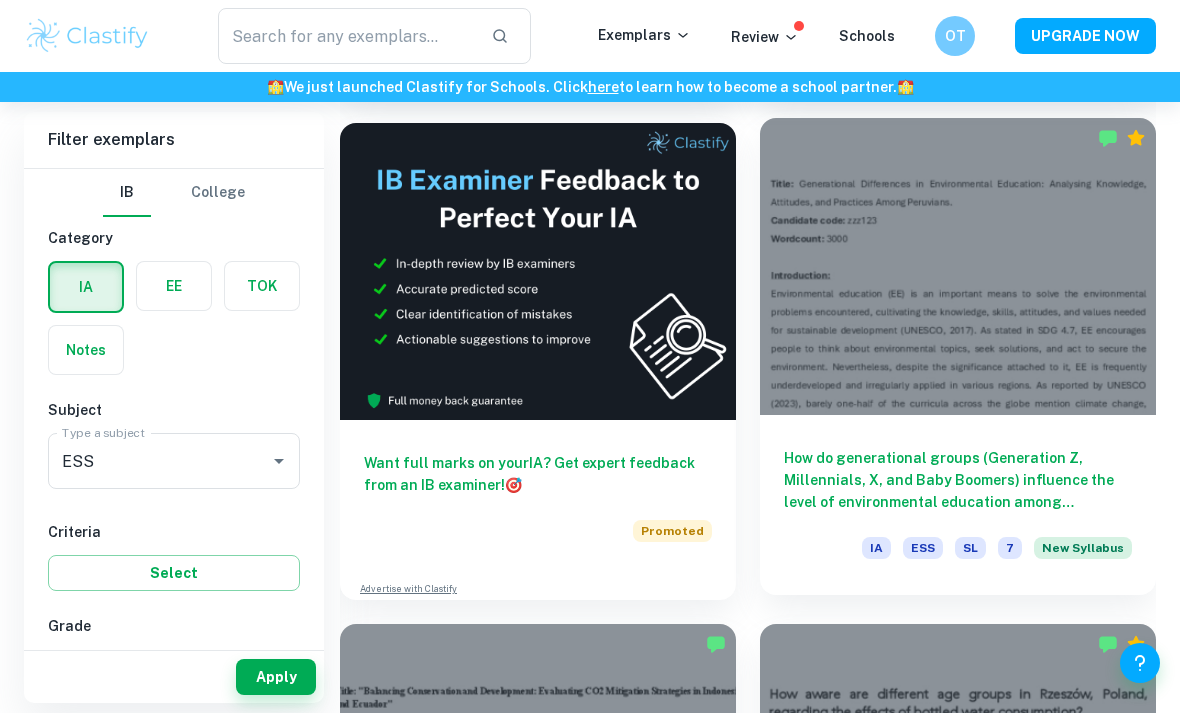 click on "How do generational groups (Generation Z, Millennials, X, and Baby Boomers) influence the level of environmental education among Peruvians measured by knowledge, attitudes, and practices? IA ESS SL 7 New Syllabus" at bounding box center (958, 505) 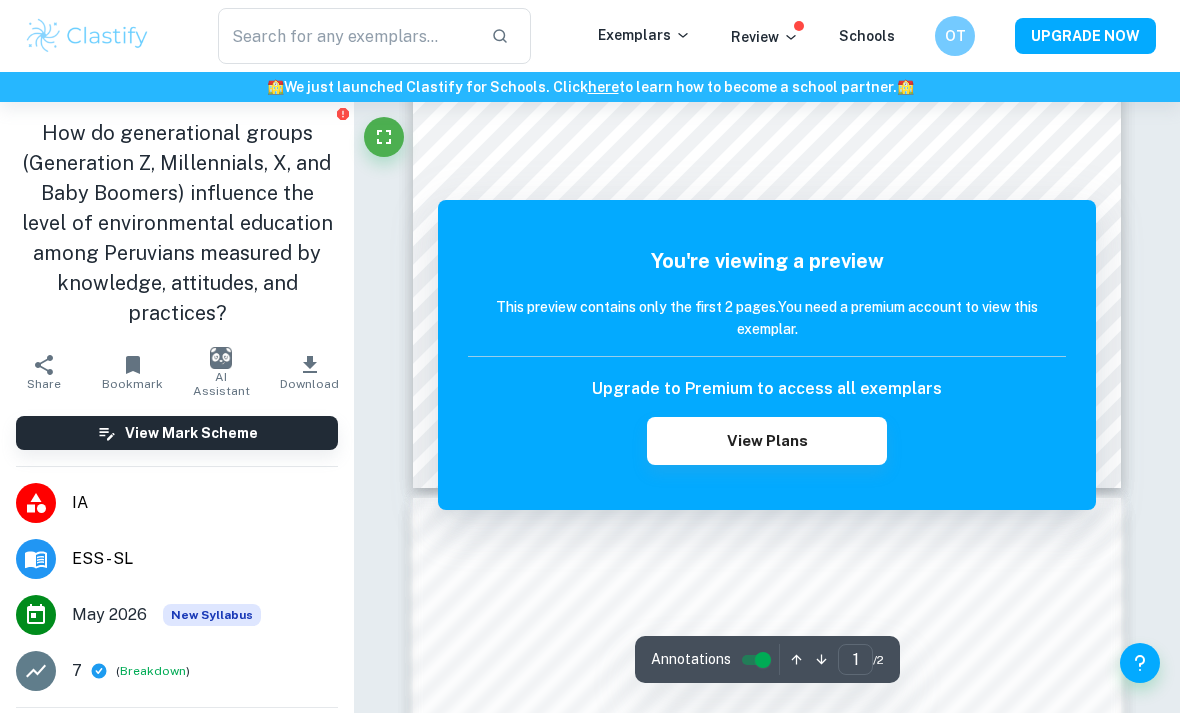 scroll, scrollTop: 613, scrollLeft: 0, axis: vertical 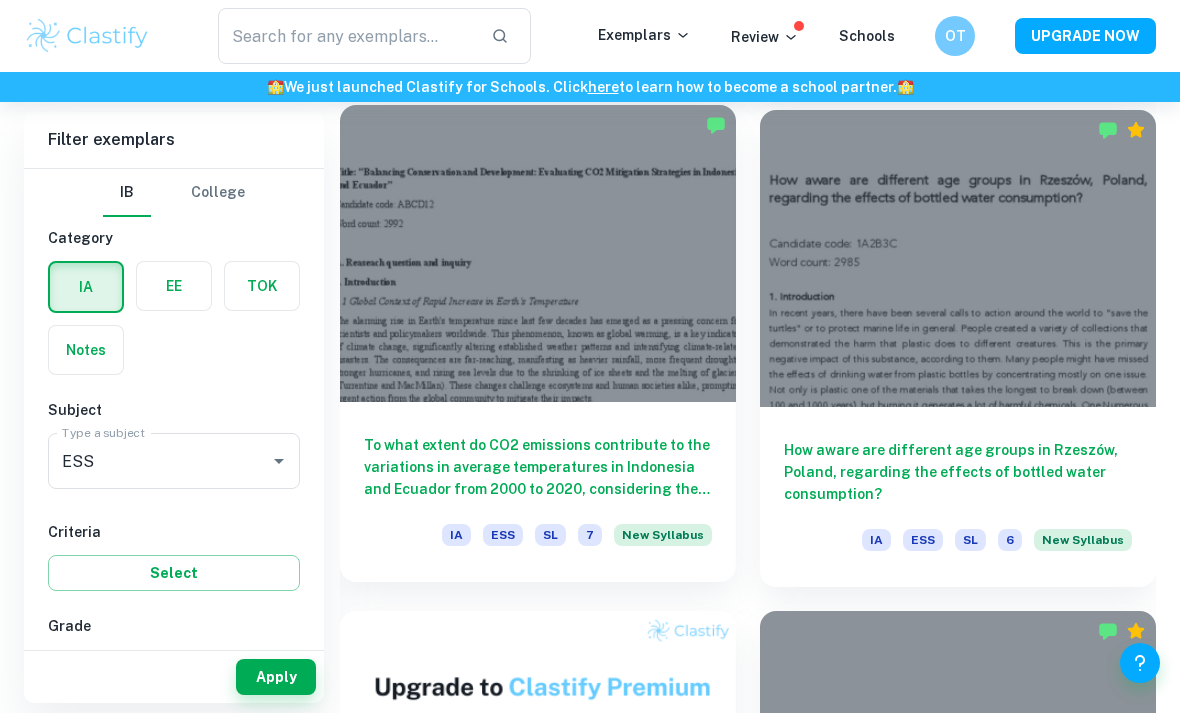 click on "To what extent do CO2 emissions contribute to the variations in average temperatures in Indonesia and Ecuador from 2000 to 2020, considering the environmental impacts of climate change in these regions?" at bounding box center [538, 467] 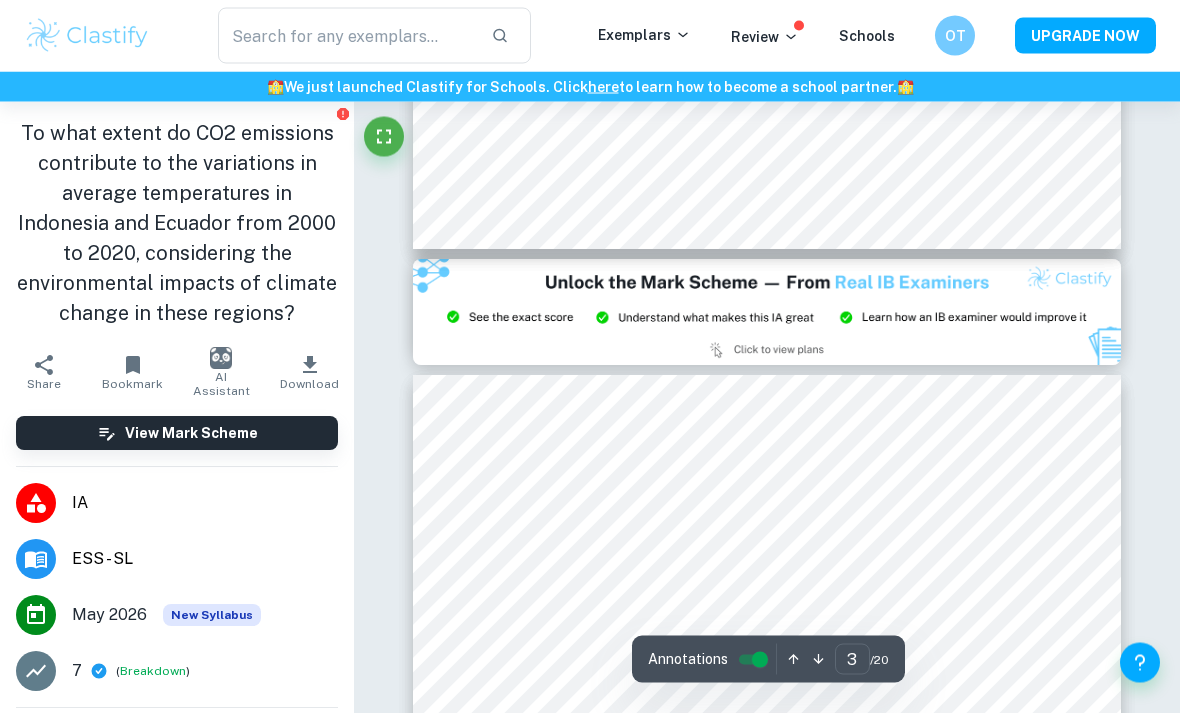 scroll, scrollTop: 1831, scrollLeft: 0, axis: vertical 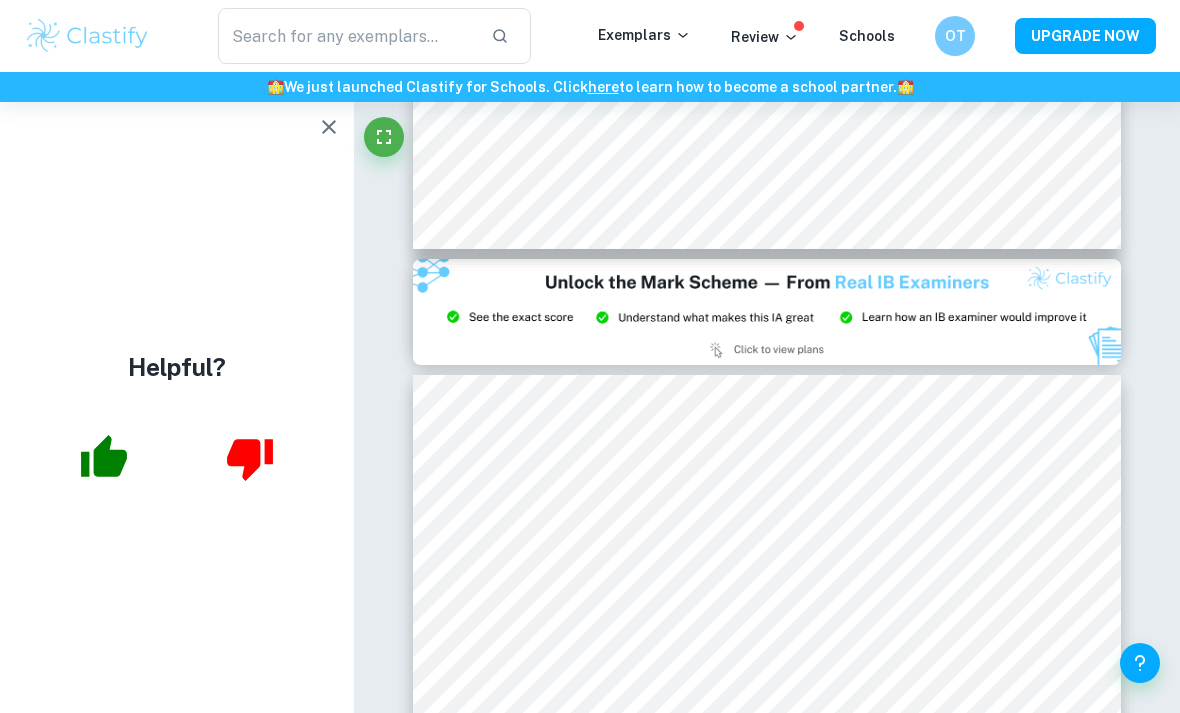 click 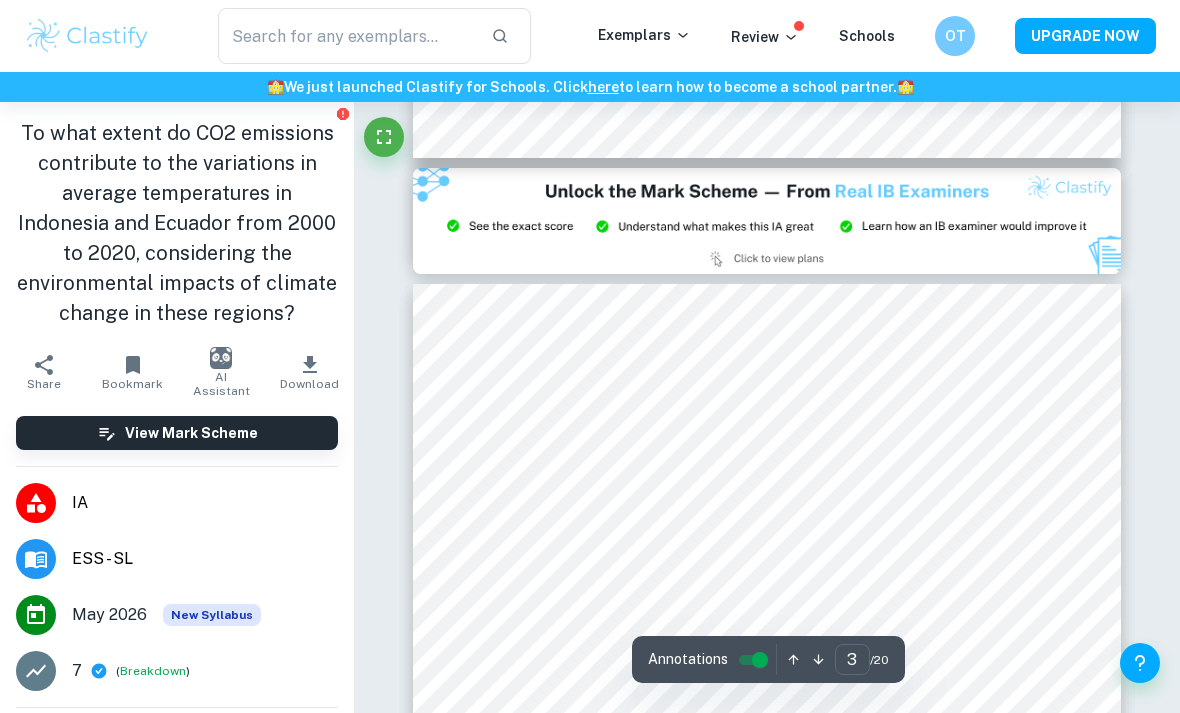 scroll, scrollTop: 1966, scrollLeft: 0, axis: vertical 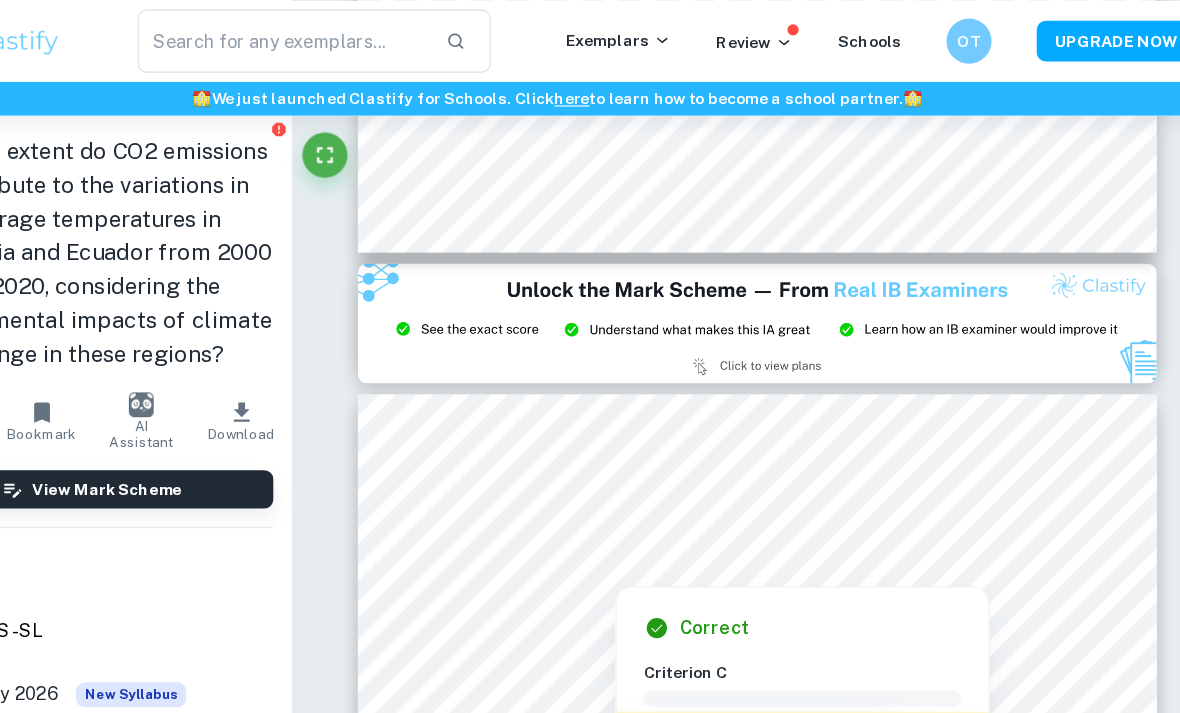 type on "2" 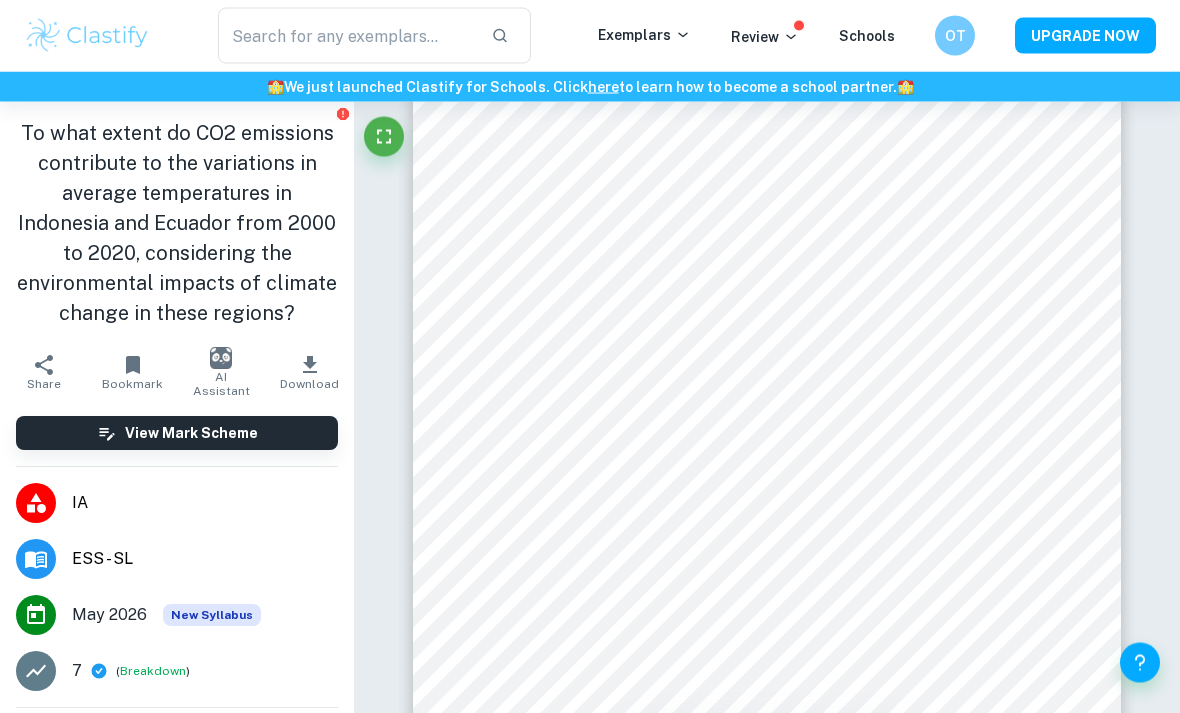 scroll, scrollTop: 1215, scrollLeft: 0, axis: vertical 